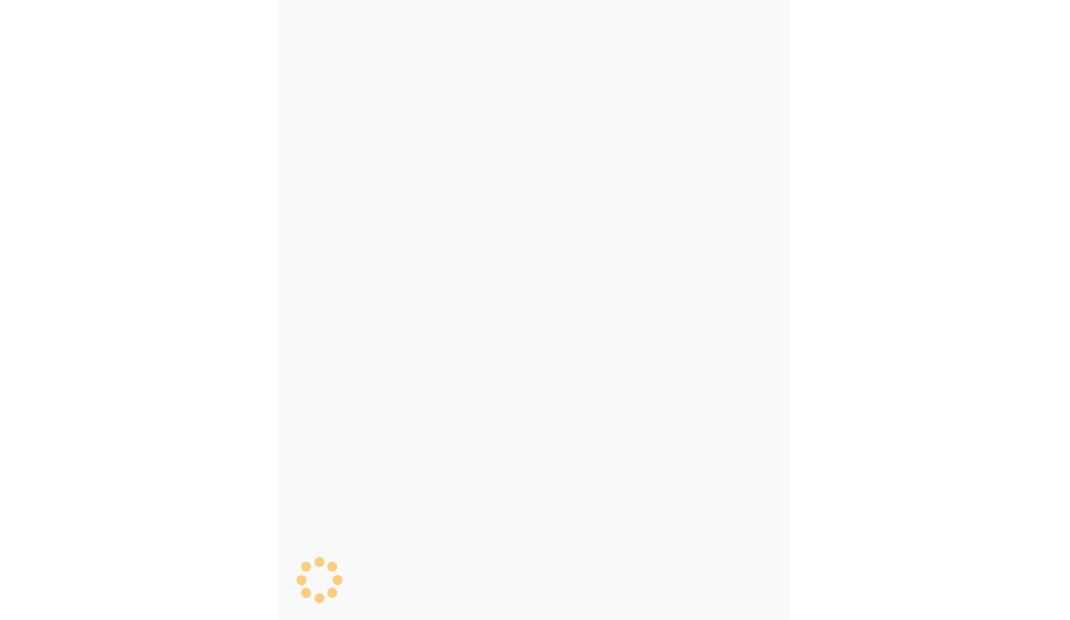 scroll, scrollTop: 0, scrollLeft: 0, axis: both 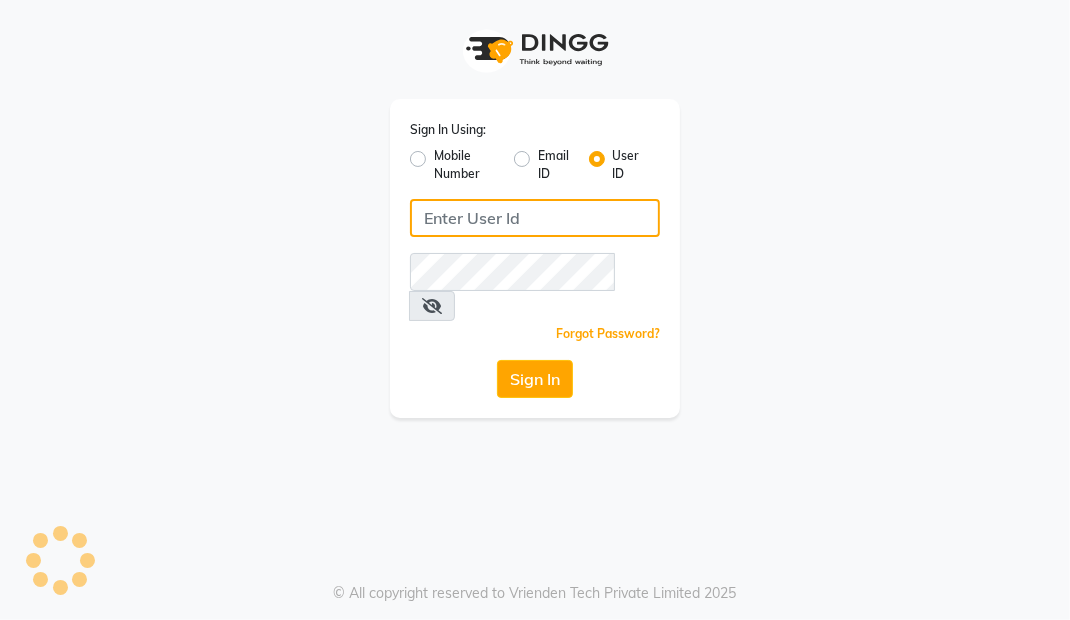 click 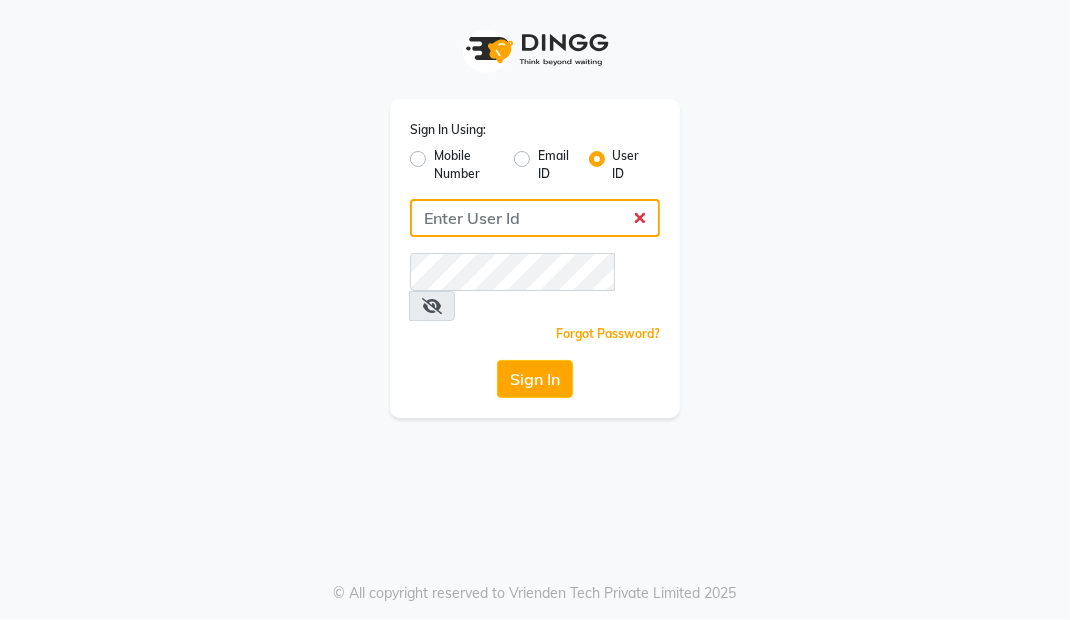 type on "Primeexotica" 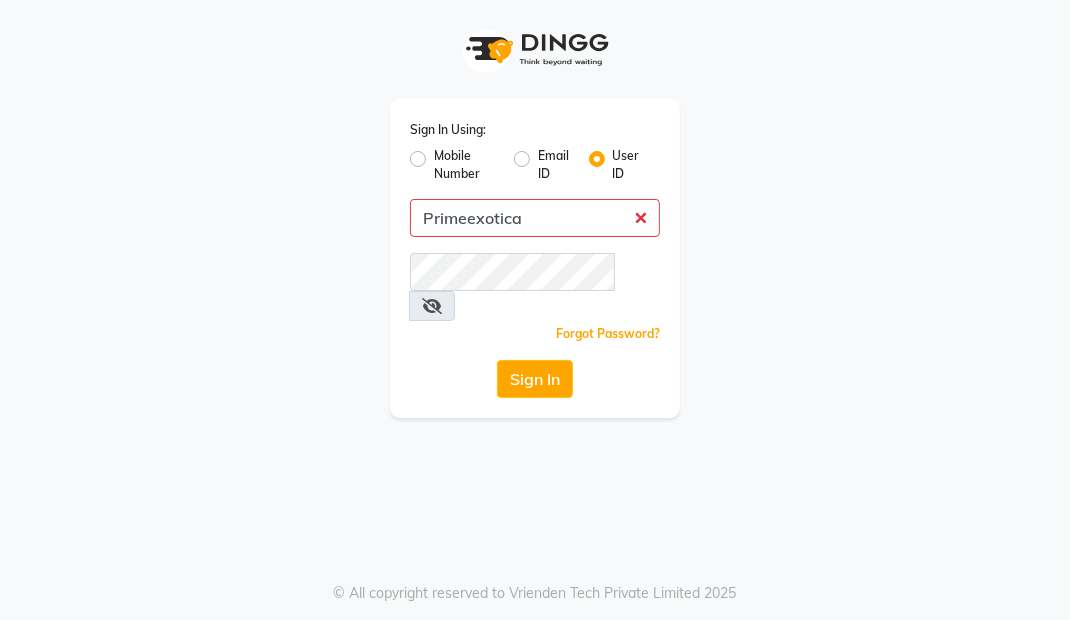 click on "Sign In" 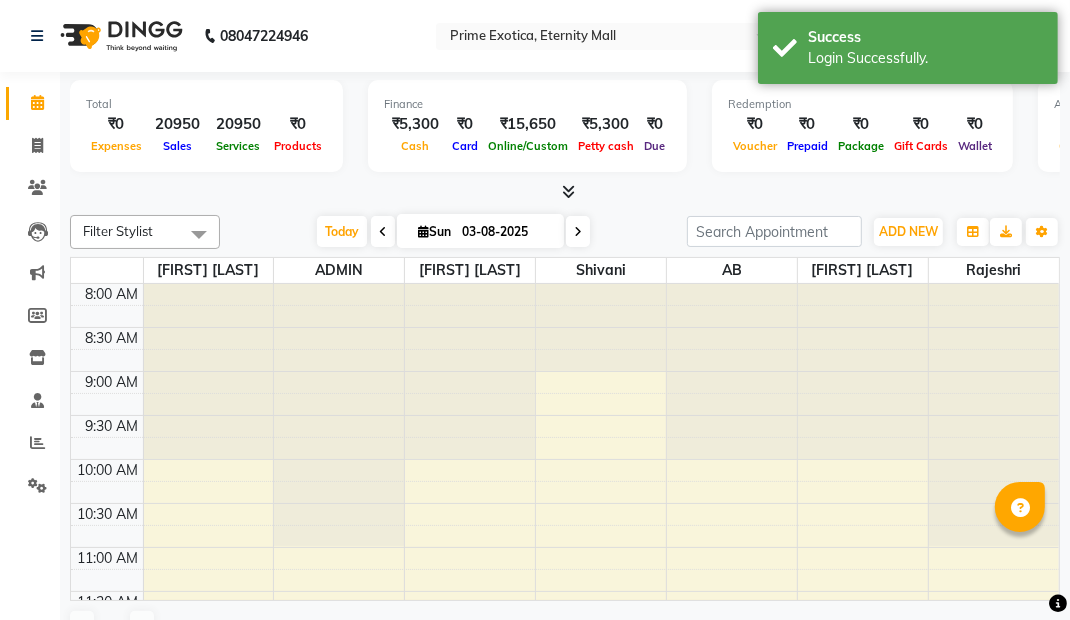 select on "en" 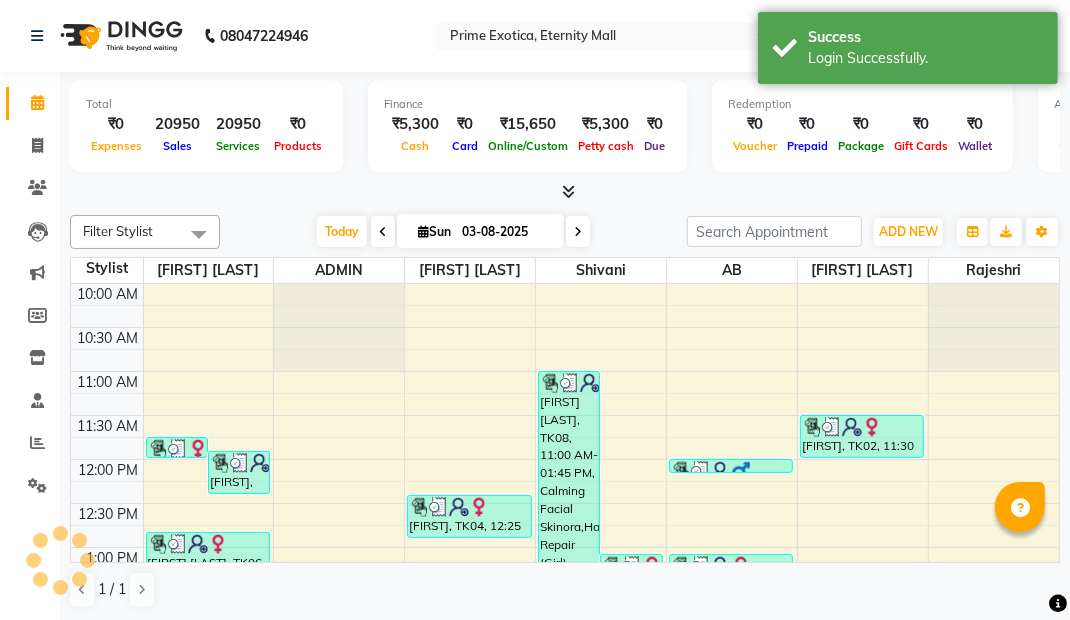 scroll, scrollTop: 700, scrollLeft: 0, axis: vertical 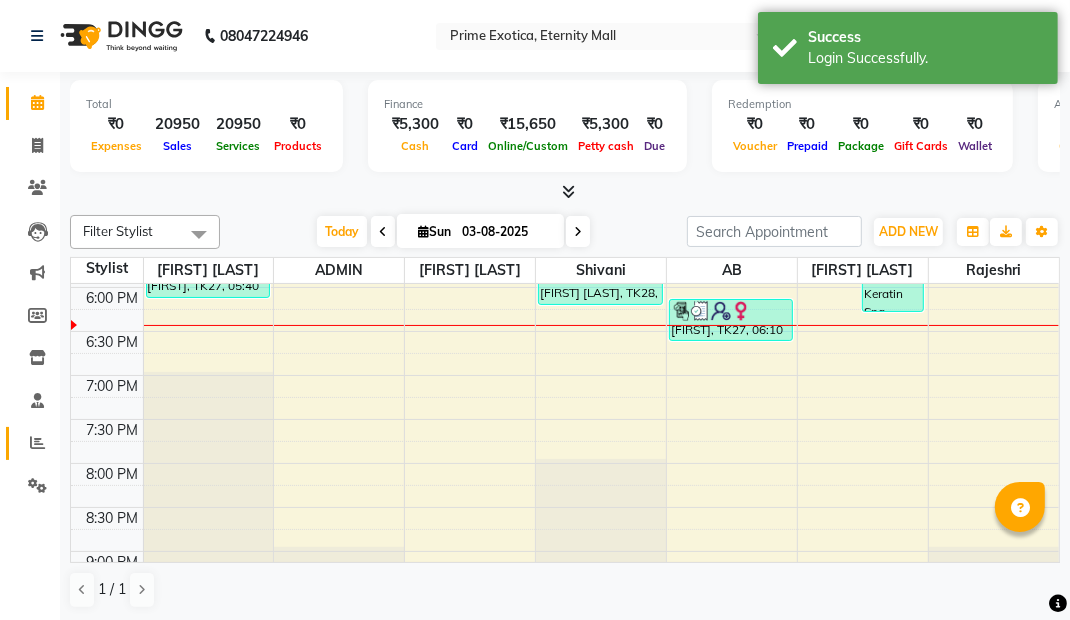 click 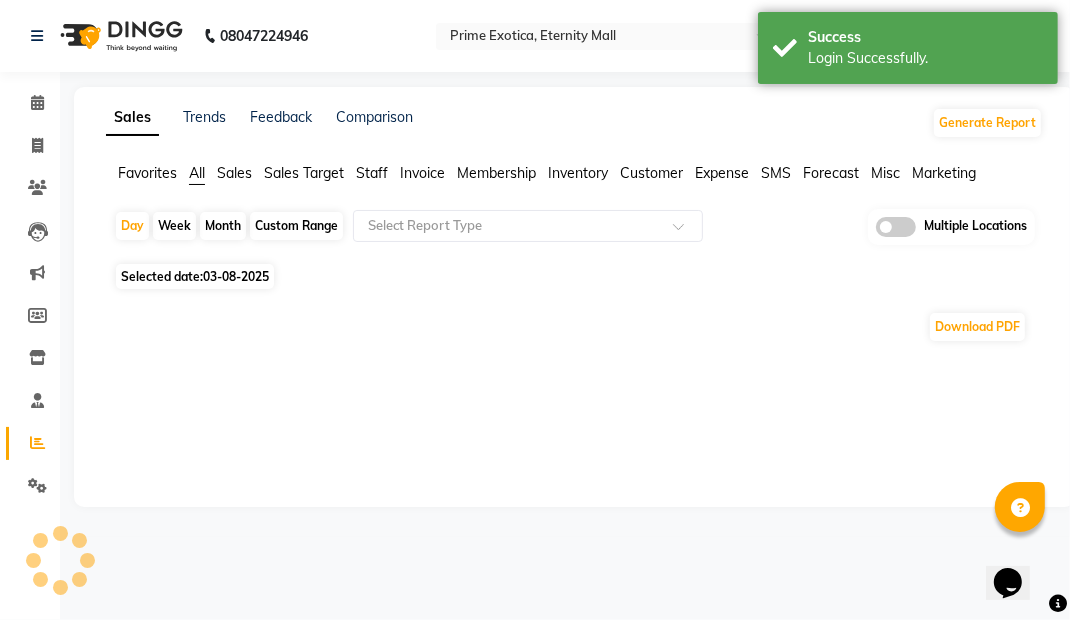 scroll, scrollTop: 0, scrollLeft: 0, axis: both 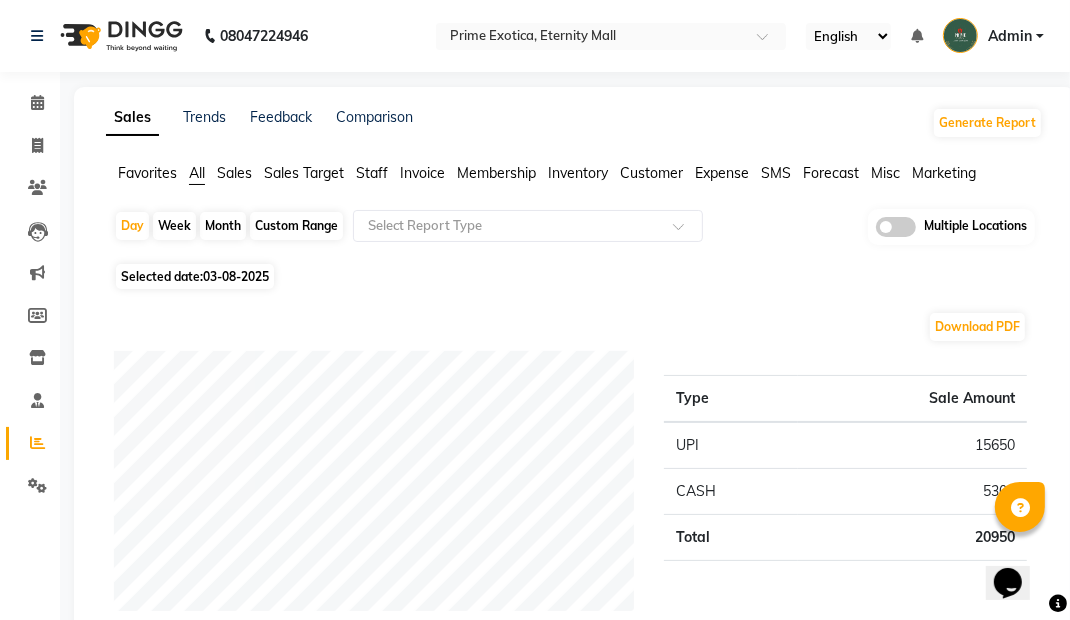 click 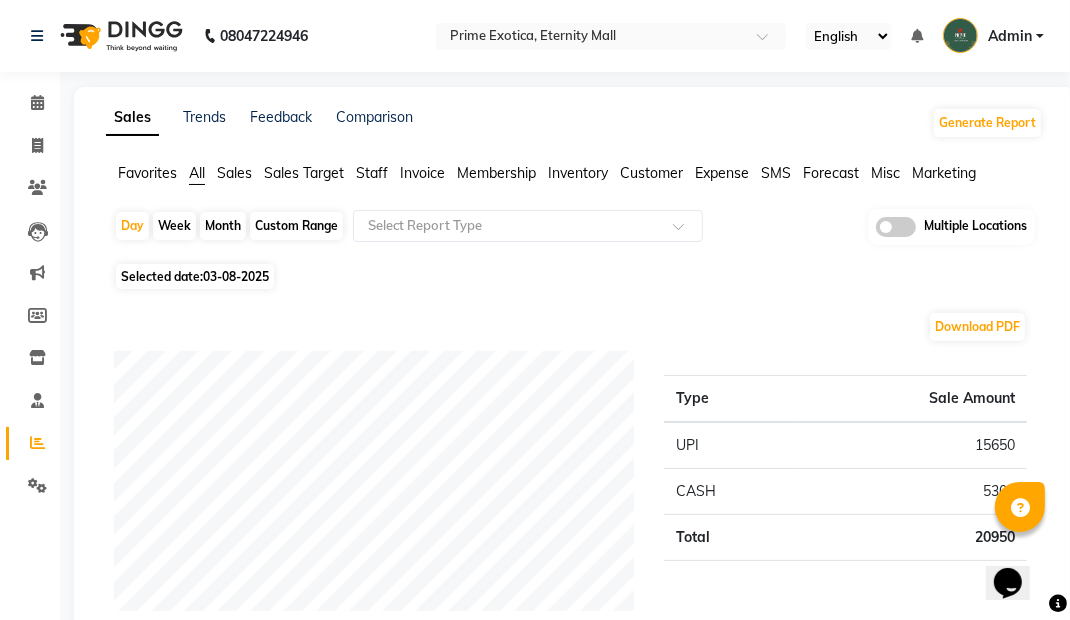 click 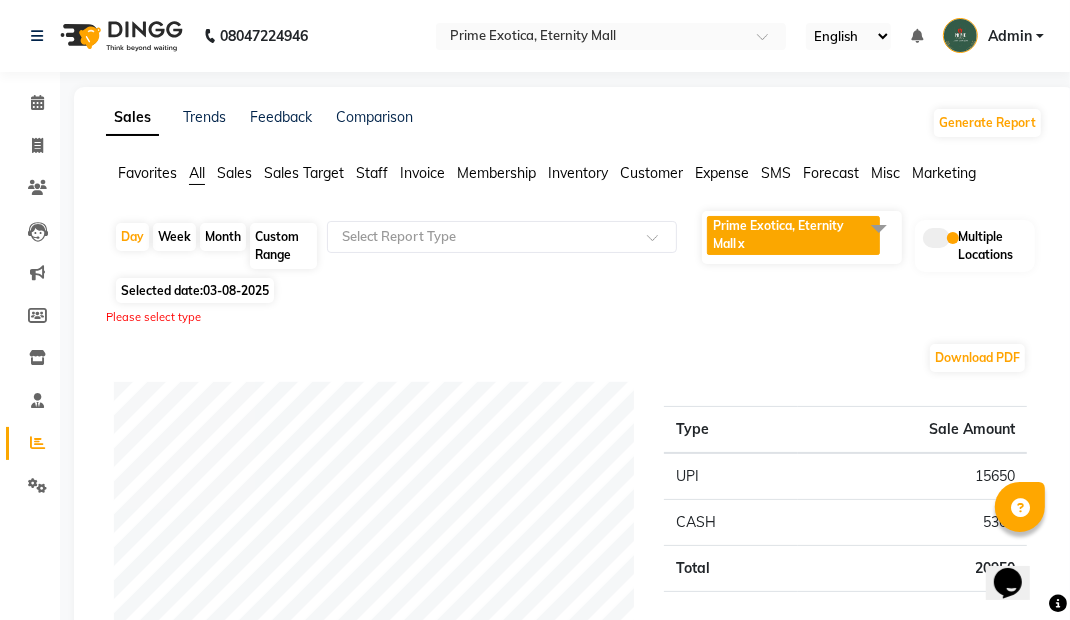 click 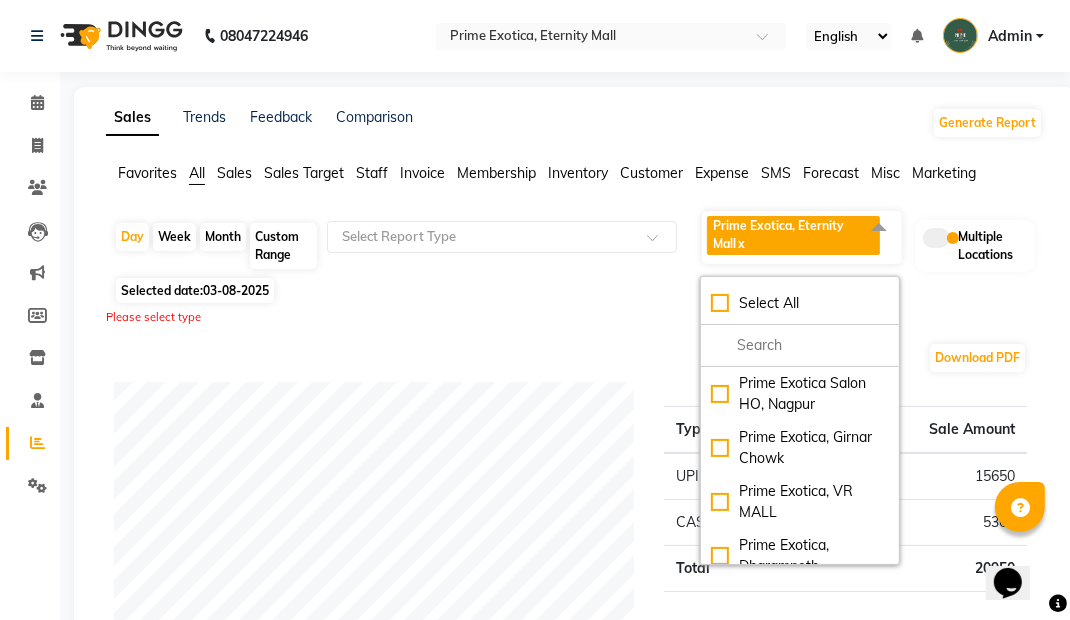 click on "Select All" 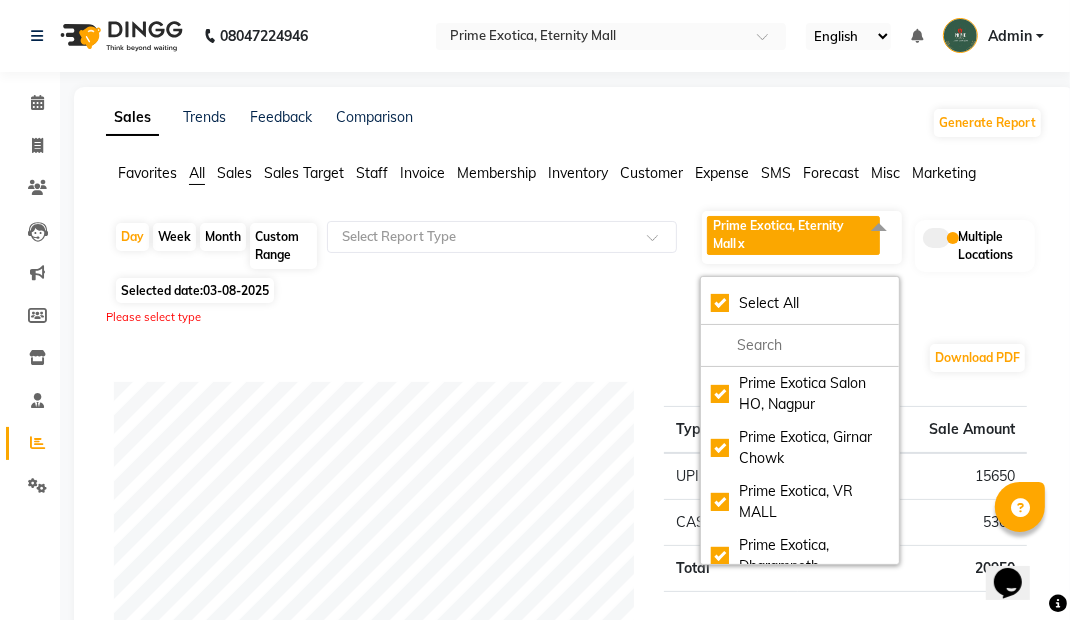 checkbox on "true" 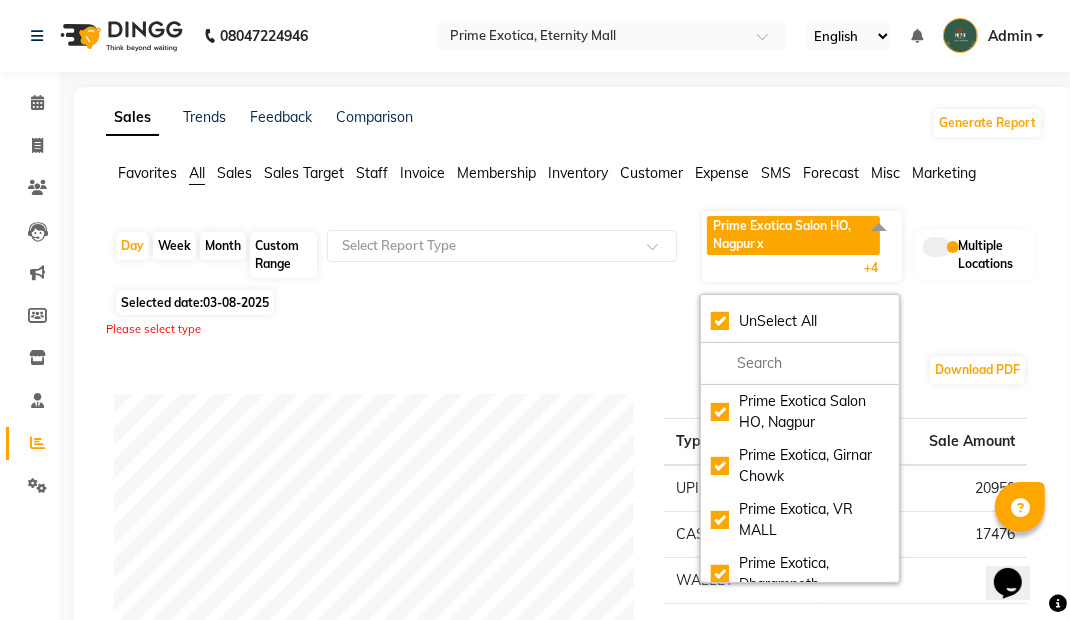 click on "Marketing" 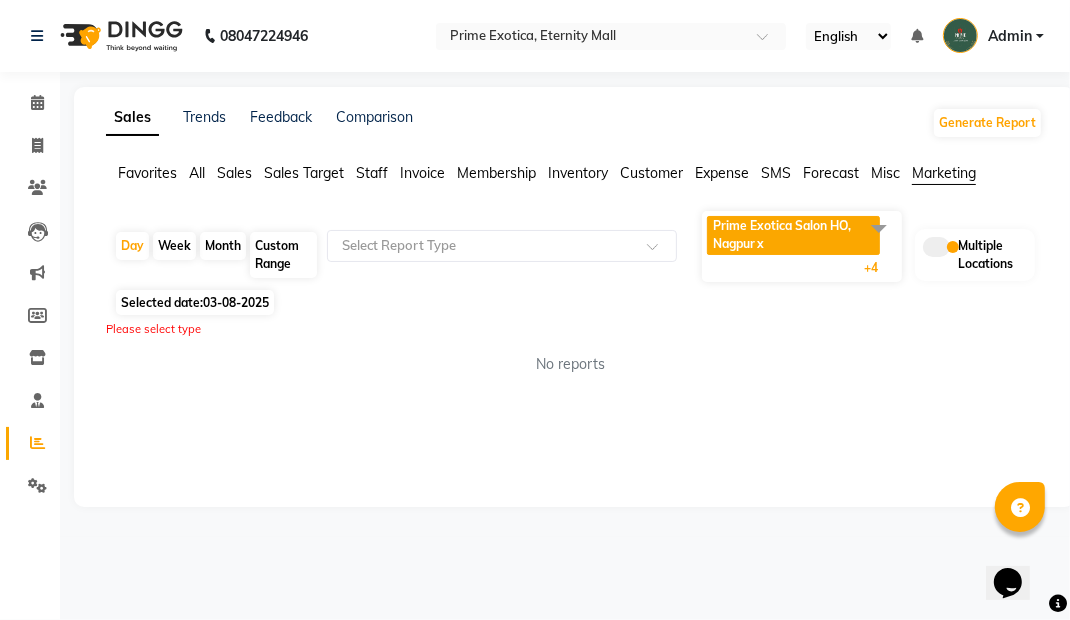 click 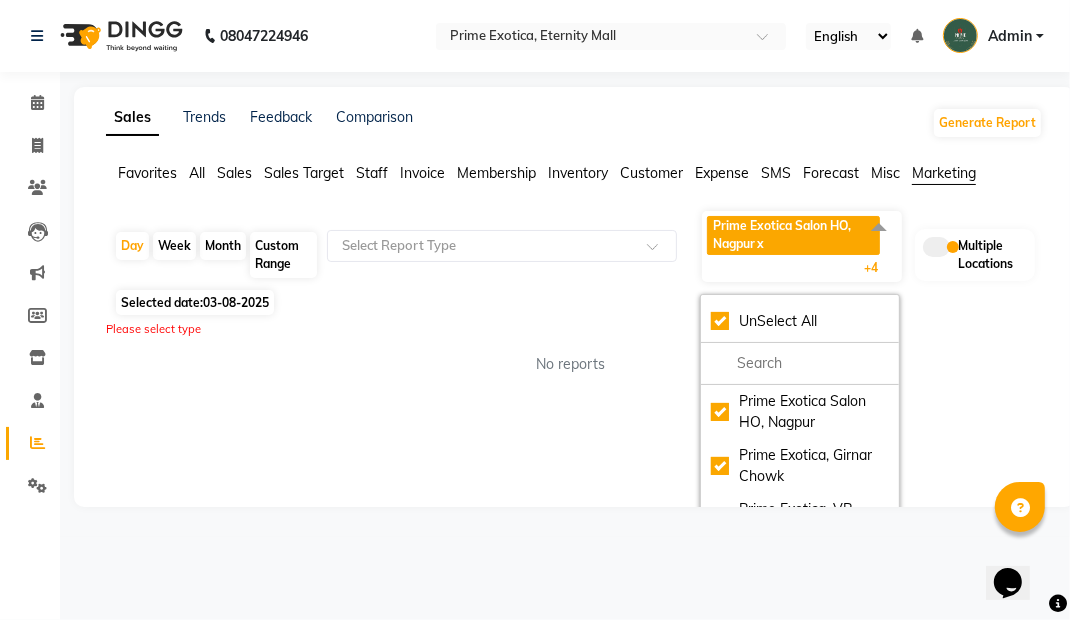 click on "UnSelect All" 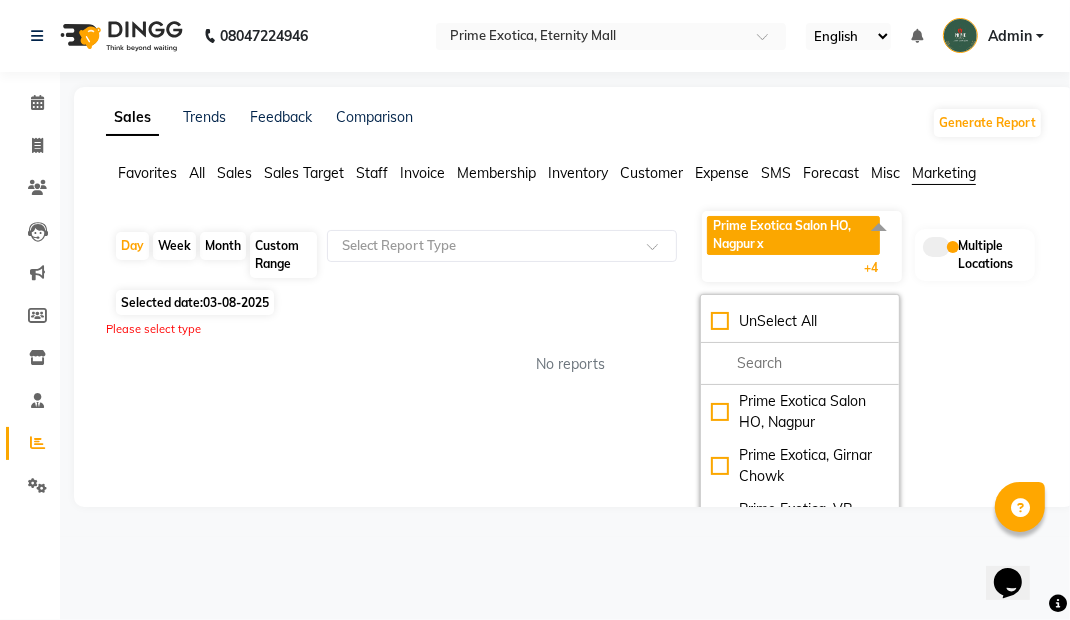 checkbox on "false" 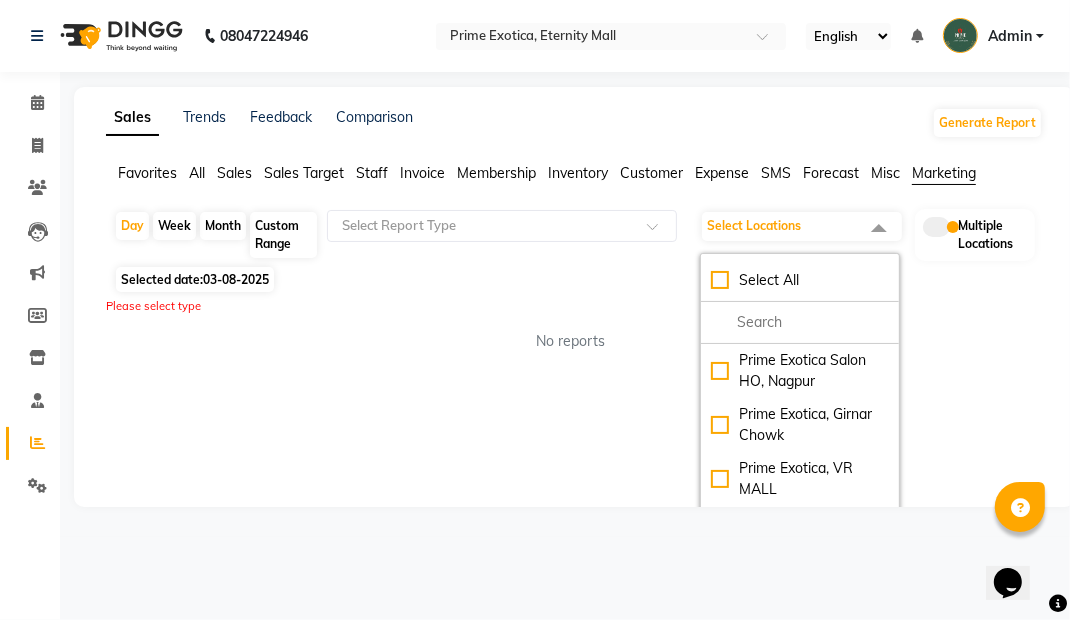 click on "Sales Trends Feedback Comparison Generate Report Favorites All Sales Sales Target Staff Invoice Membership Inventory Customer Expense SMS Forecast Misc Marketing Day Week Month Custom Range Select Report Type Select Locations Select All Prime Exotica Salon HO, [CITY] Prime Exotica, Girnar Chowk Prime Exotica, VR MALL Prime Exotica, Dharampeth Prime Exotica, Eternity Mall Multiple Locations Selected date: 03-08-2025 Please select type No reports ★ Mark as Favorite Choose how you'd like to save "" report to favorites Save to Personal Favorites: Only you can see this report in your favorites tab. Share with Organization: Everyone in your organization can see this report in their favorites tab. Save to Favorites" 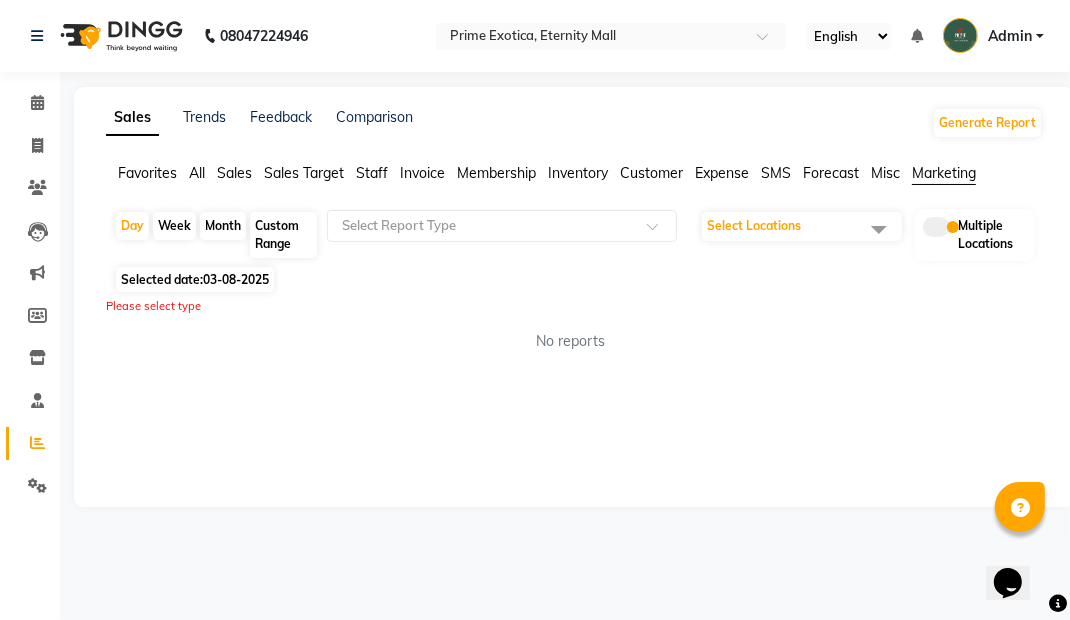 click on "Day" 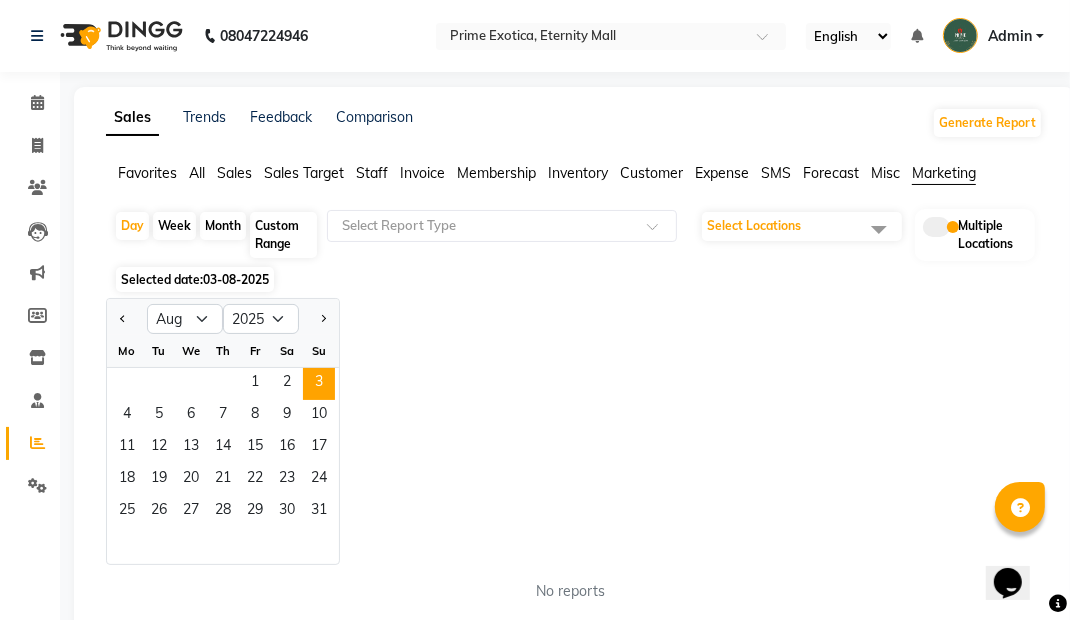 click on "3" 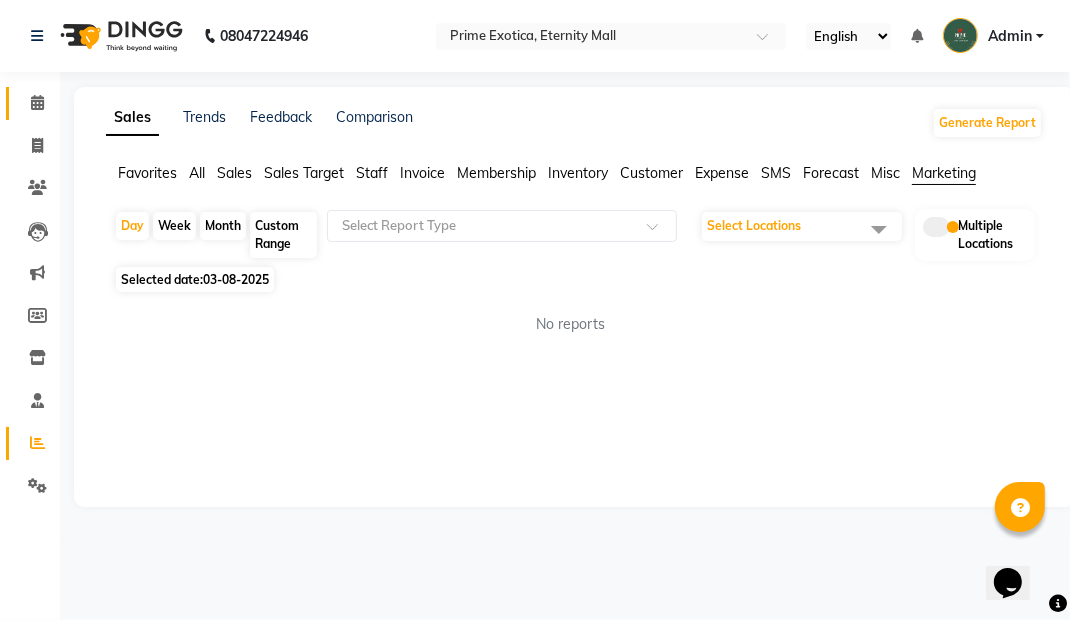 click on "Calendar" 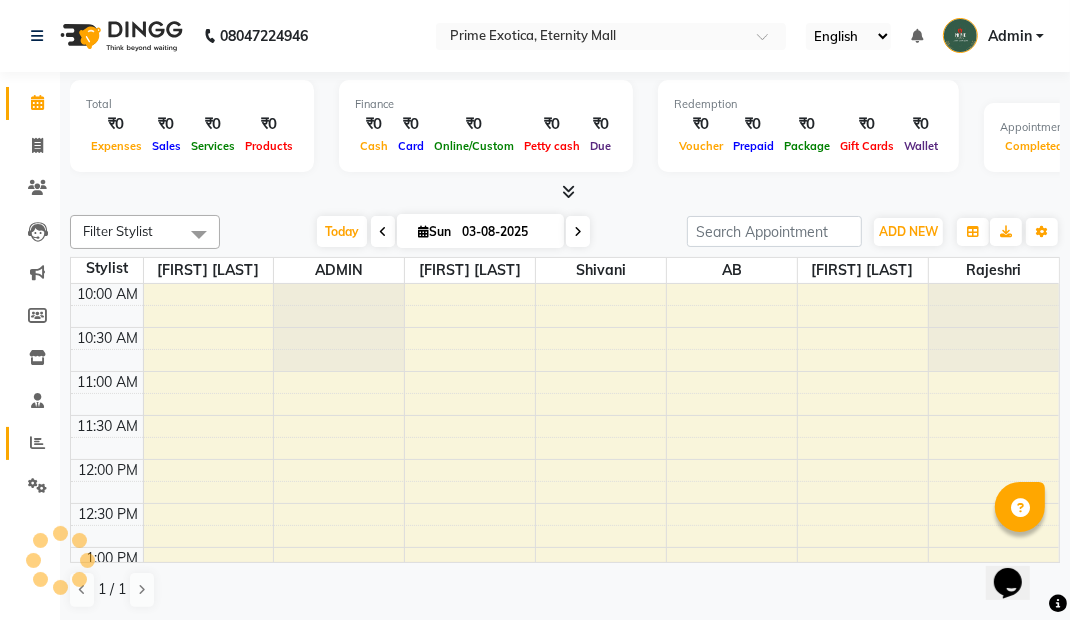 click on "Reports" 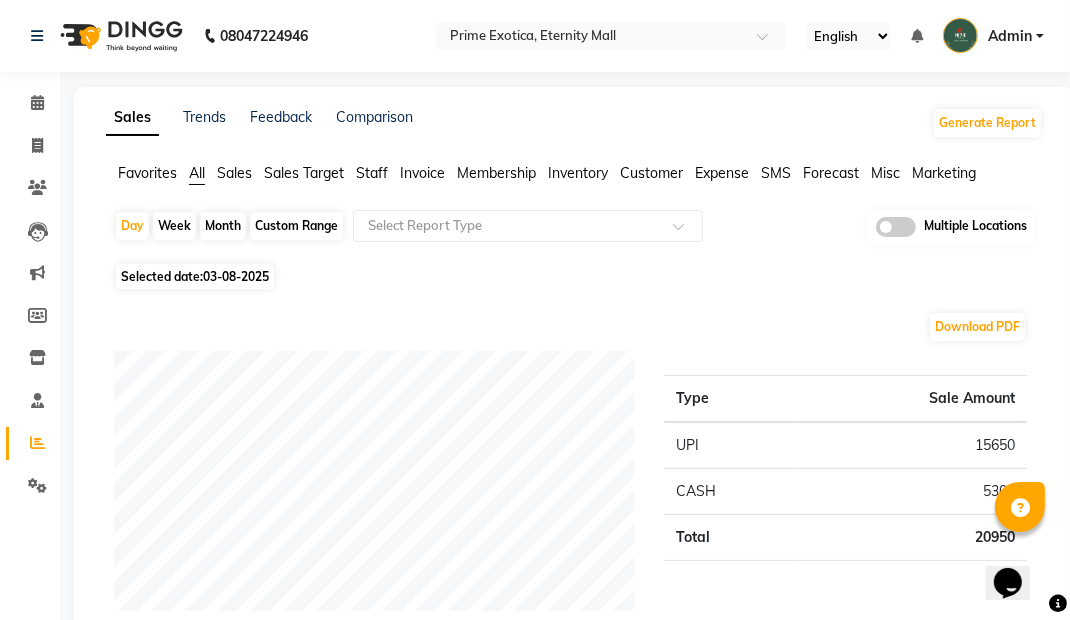 click 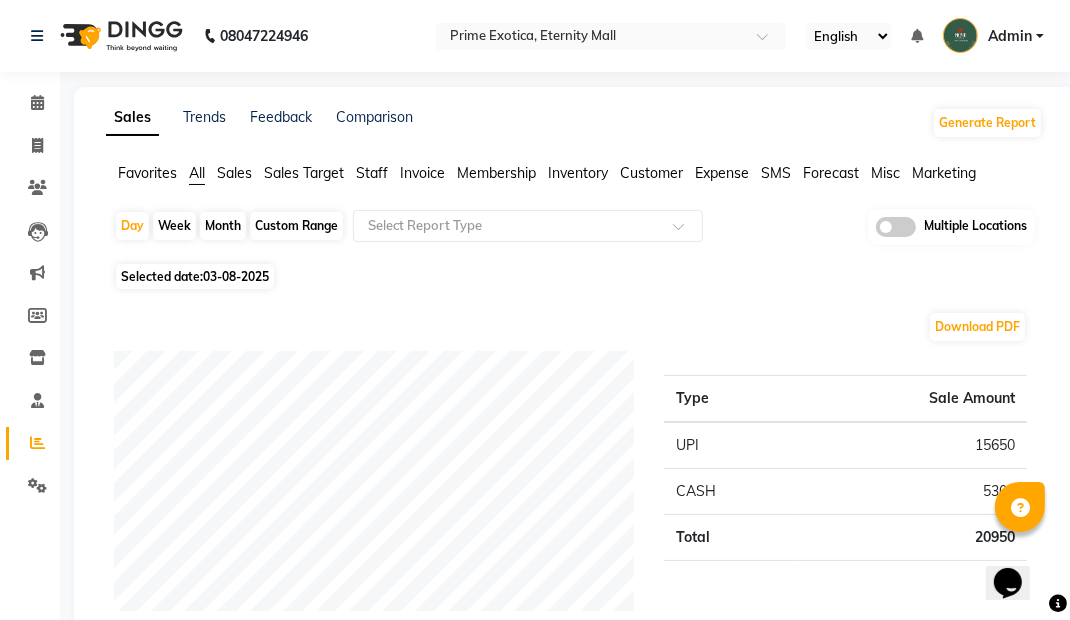 click 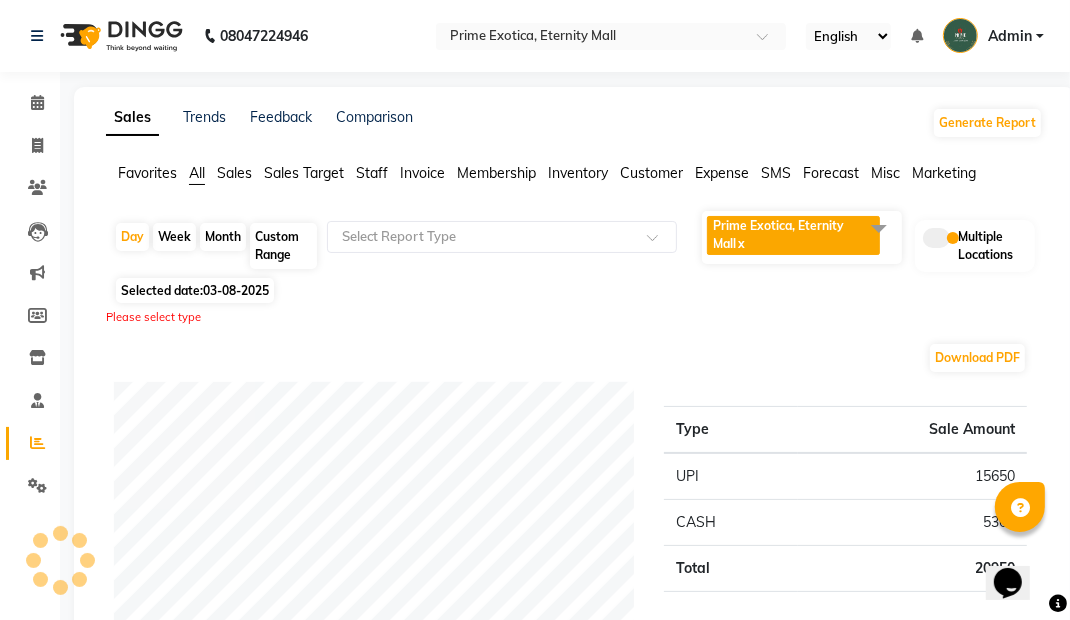 click 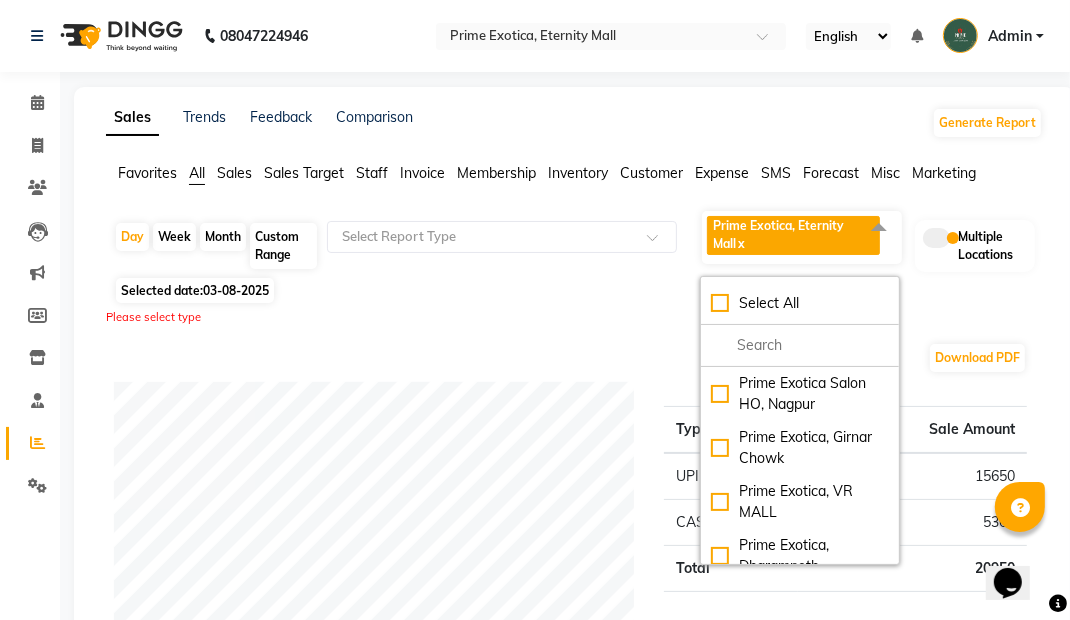 click on "Select All" 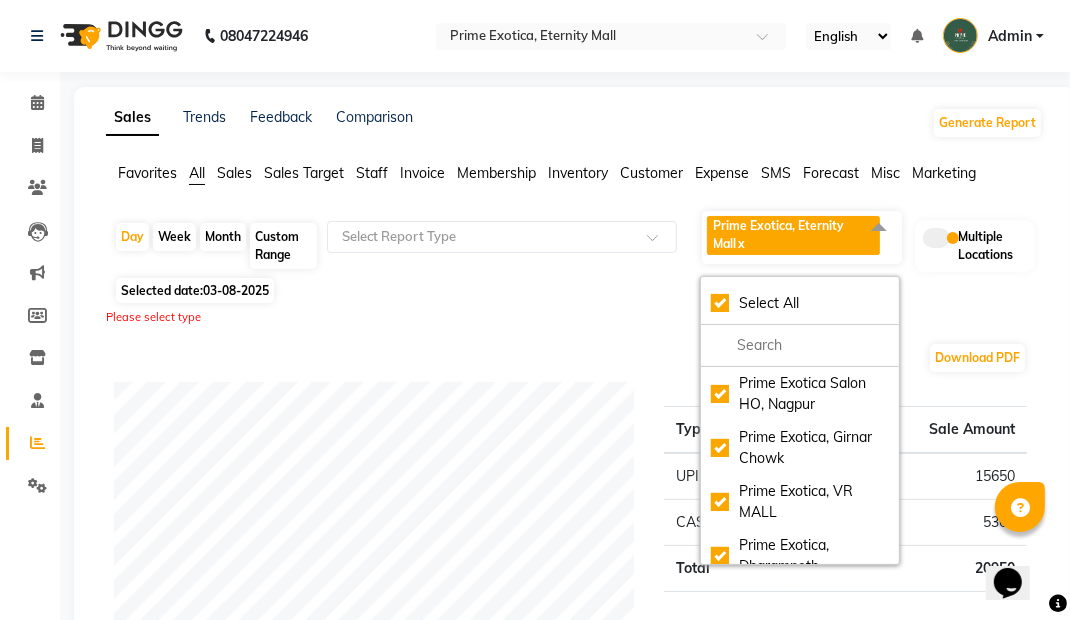 checkbox on "true" 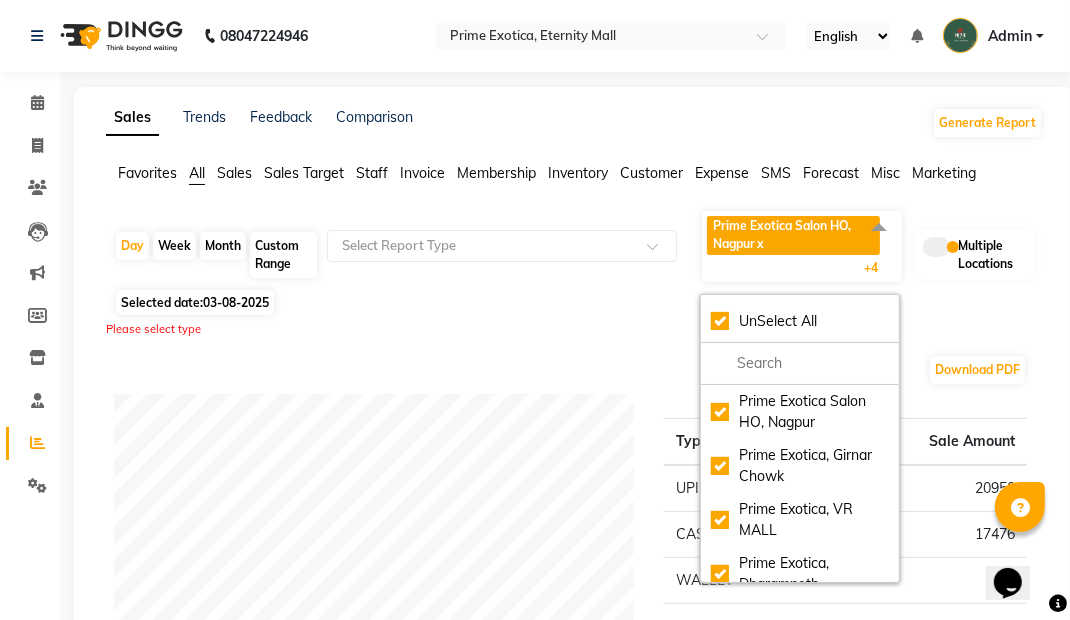 click on "Sales Trends Feedback Comparison Generate Report" 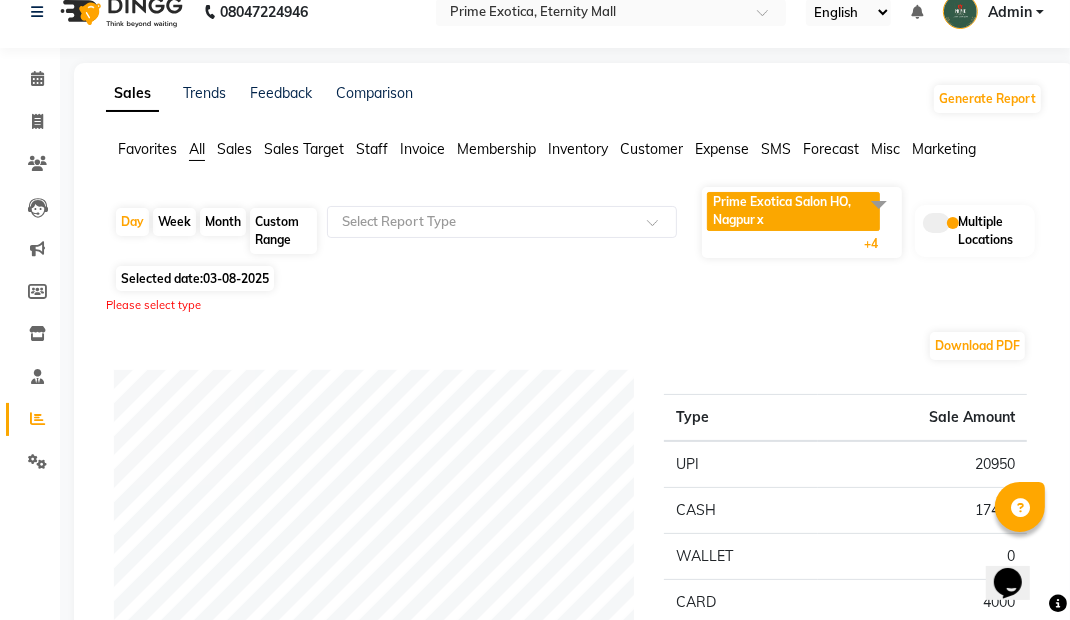 scroll, scrollTop: 0, scrollLeft: 0, axis: both 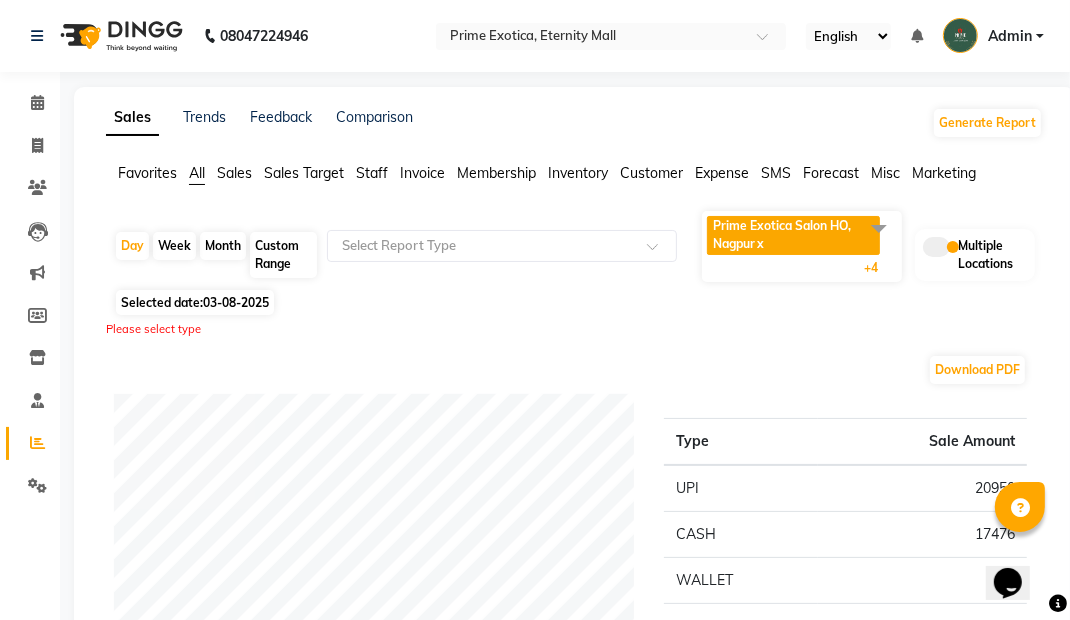click on "Admin" at bounding box center [1010, 36] 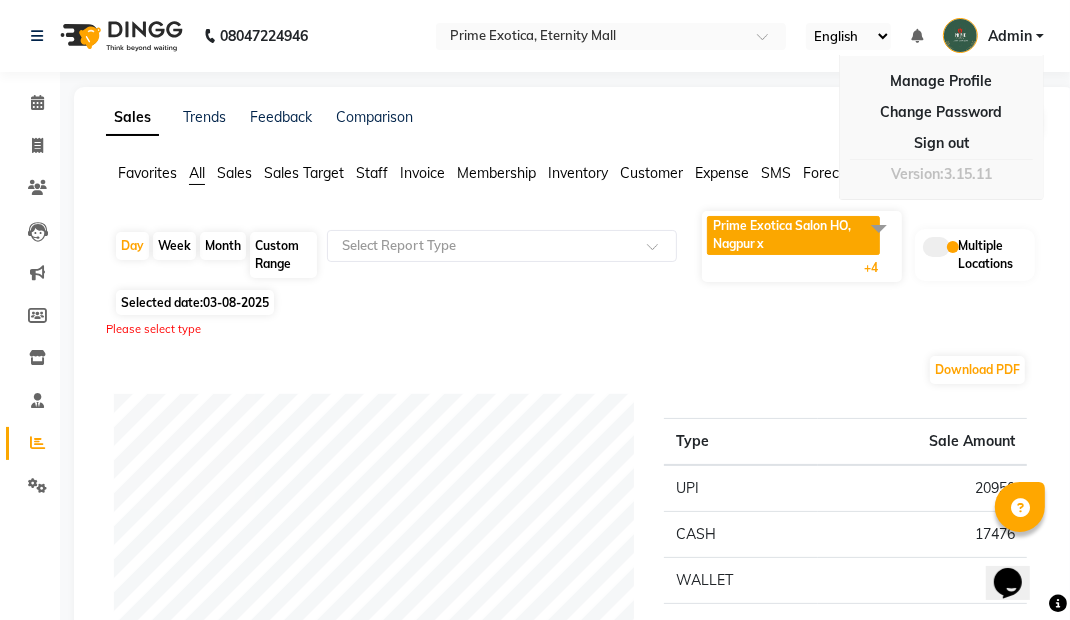 click on "Sign out" at bounding box center [941, 143] 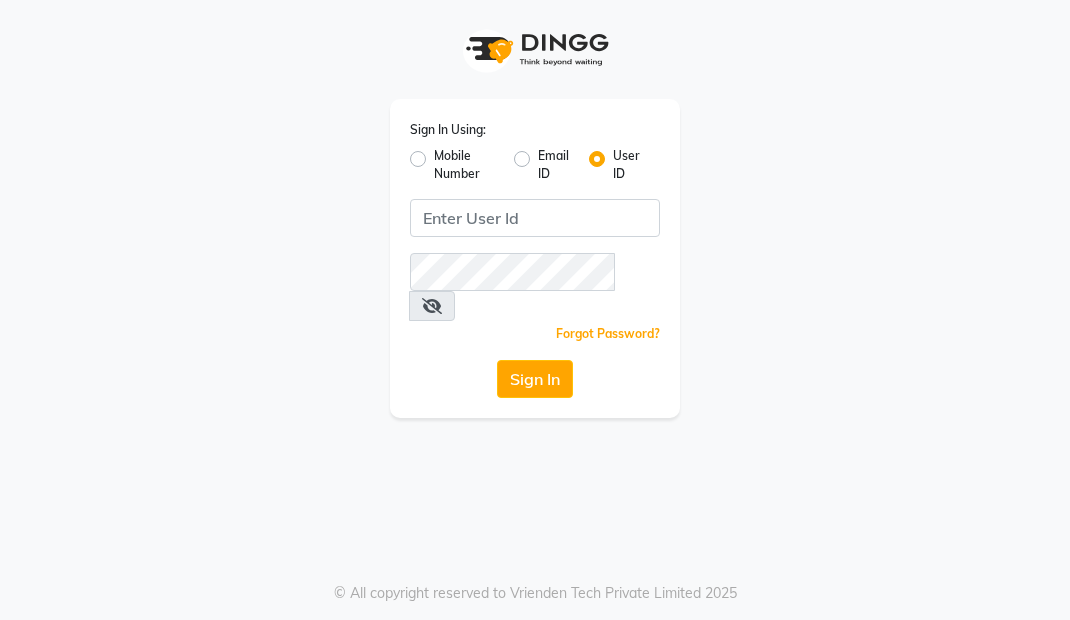 scroll, scrollTop: 0, scrollLeft: 0, axis: both 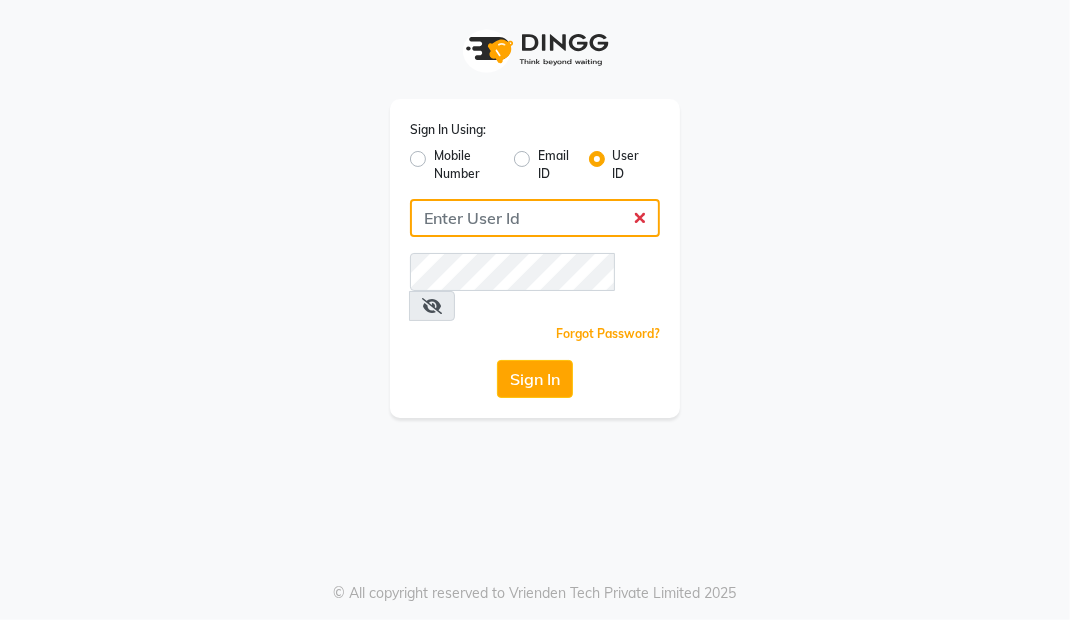 type on "Primeexotica" 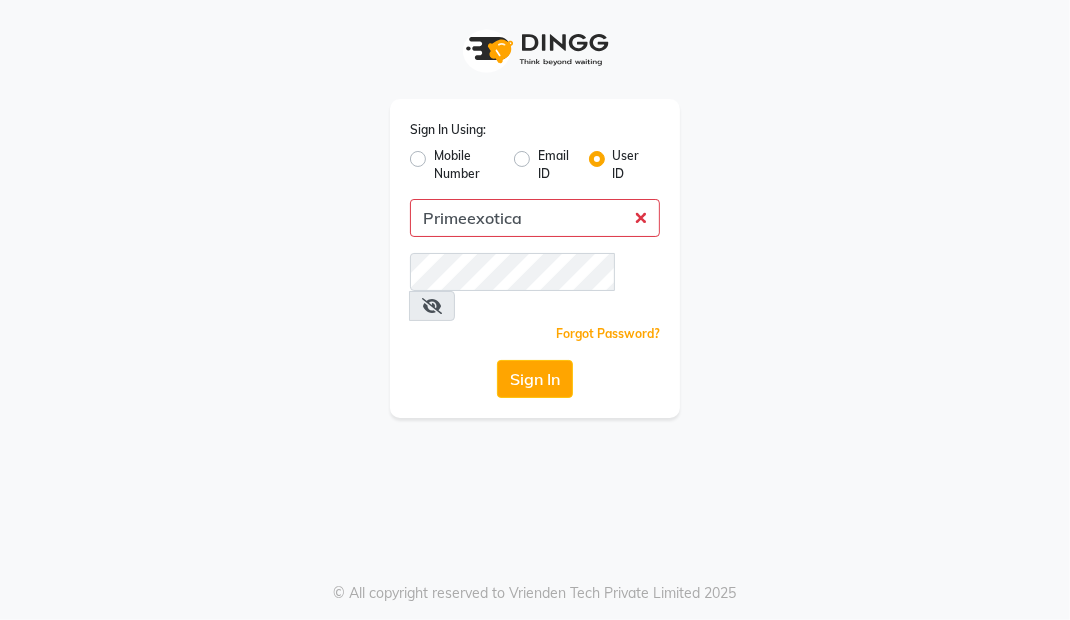click on "Sign In" 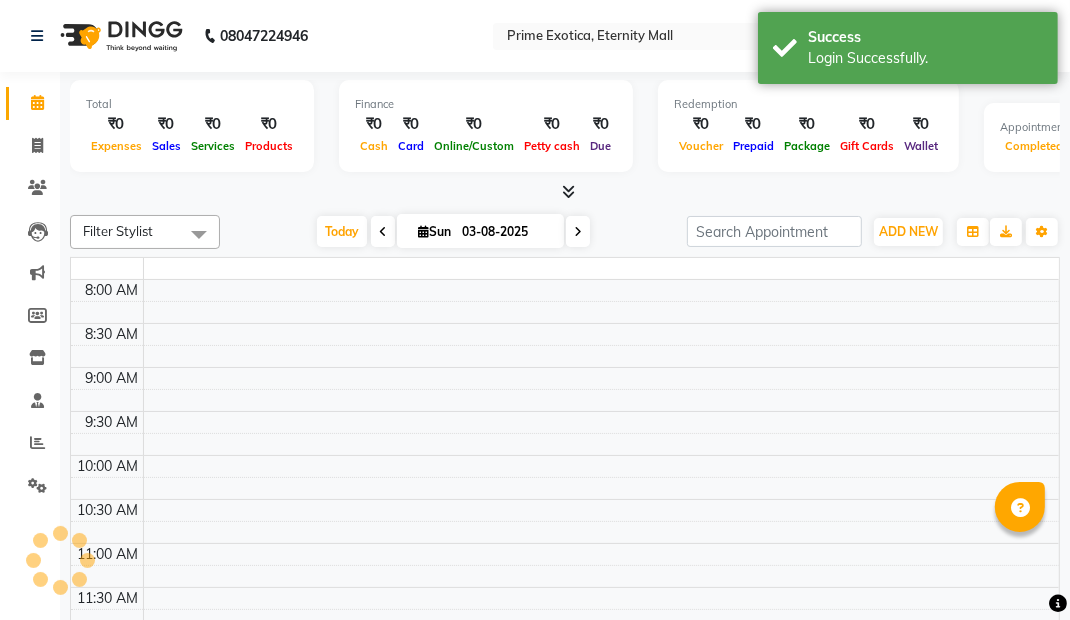 select on "en" 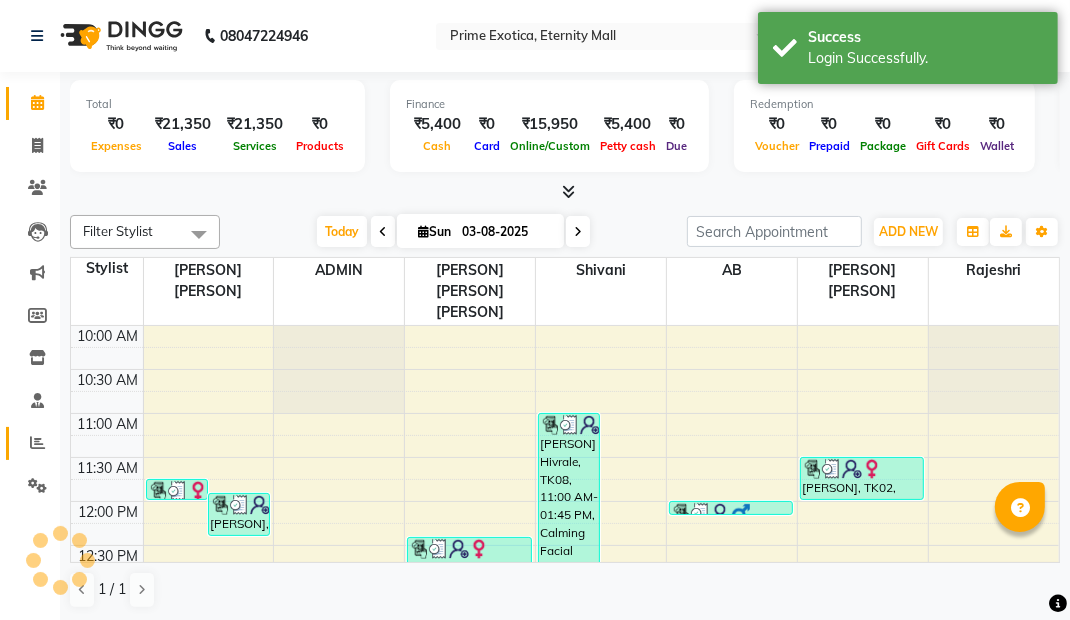 click 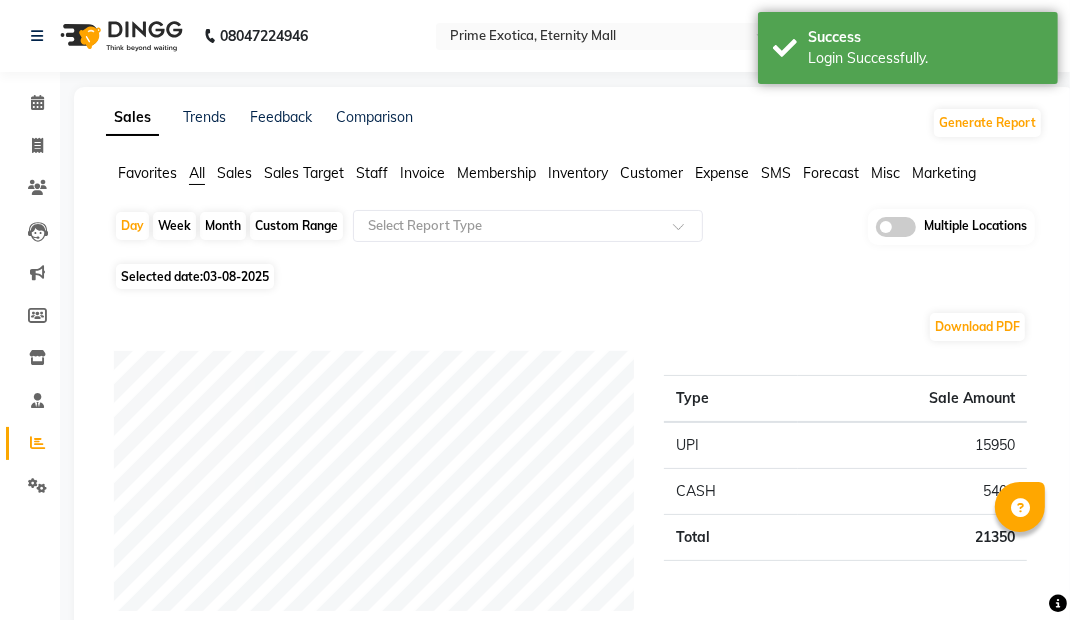 click 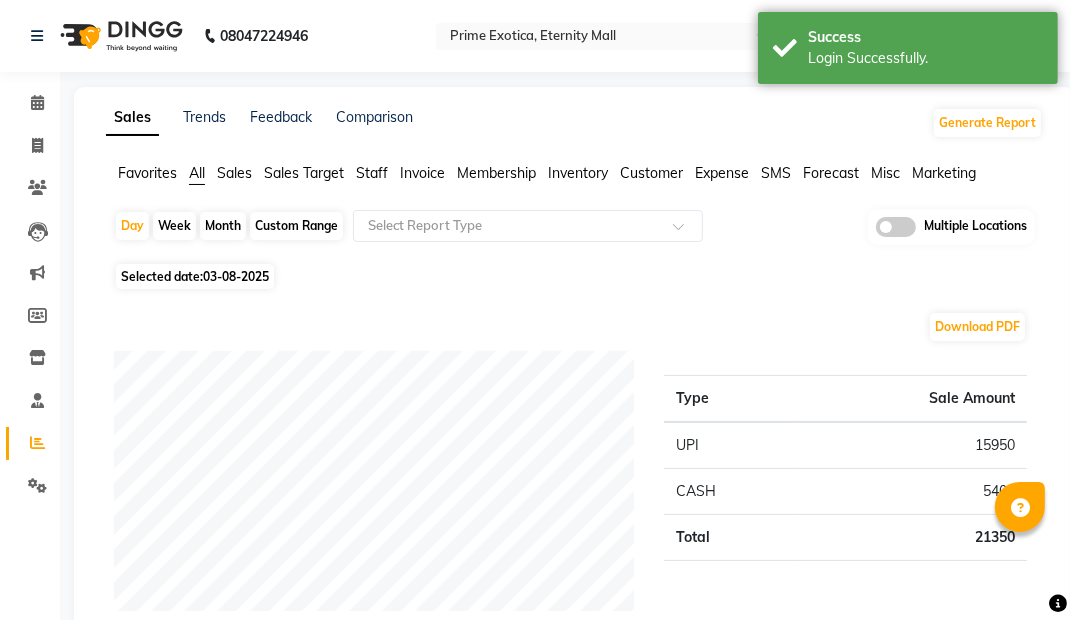 click 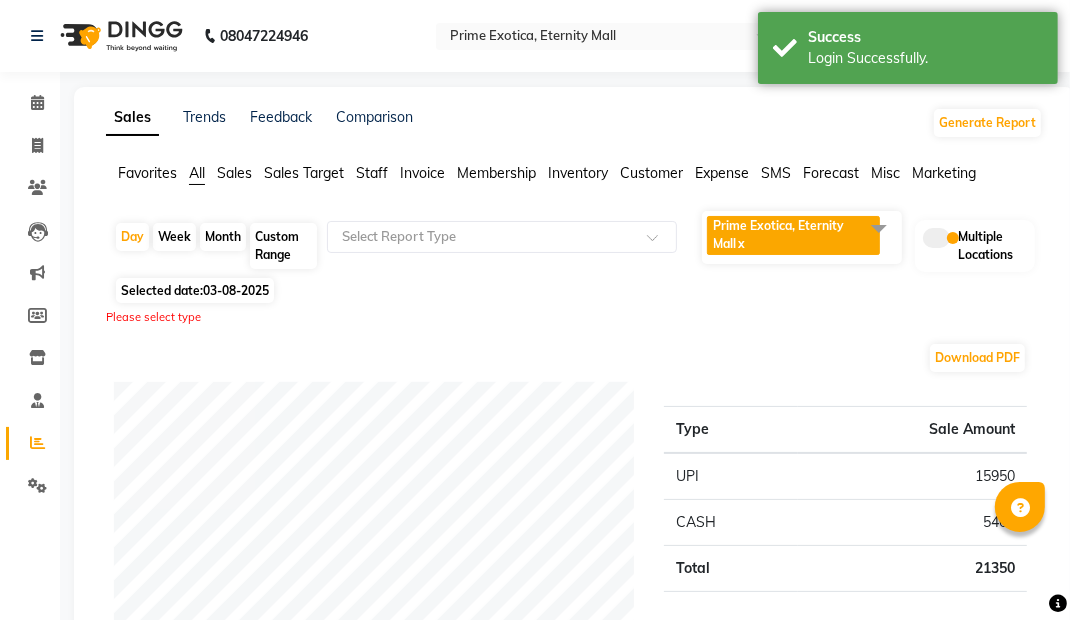 click 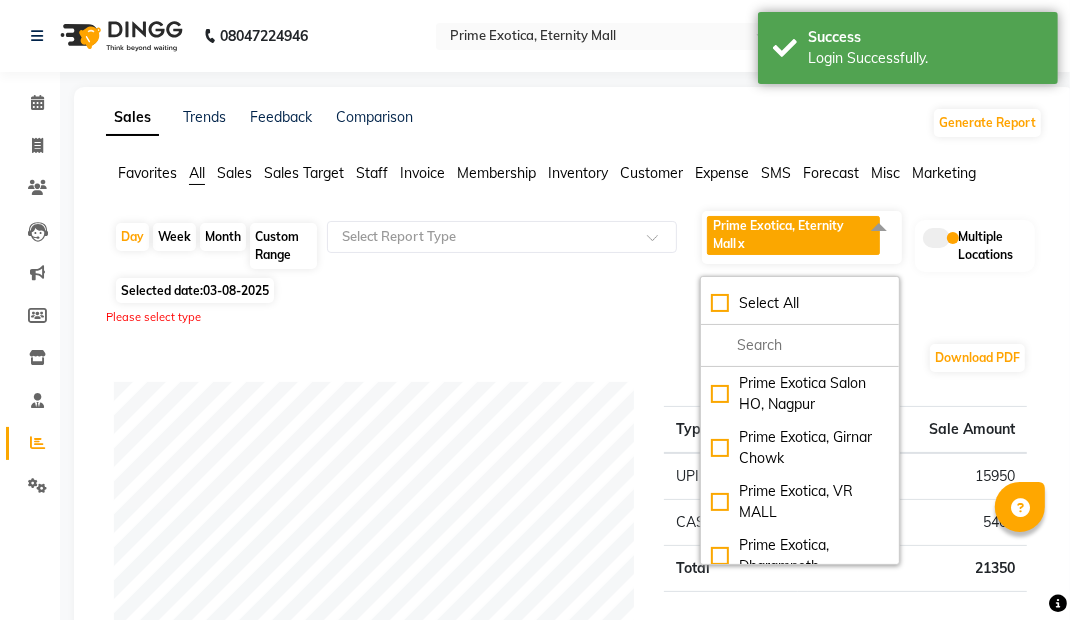 click on "Select All" 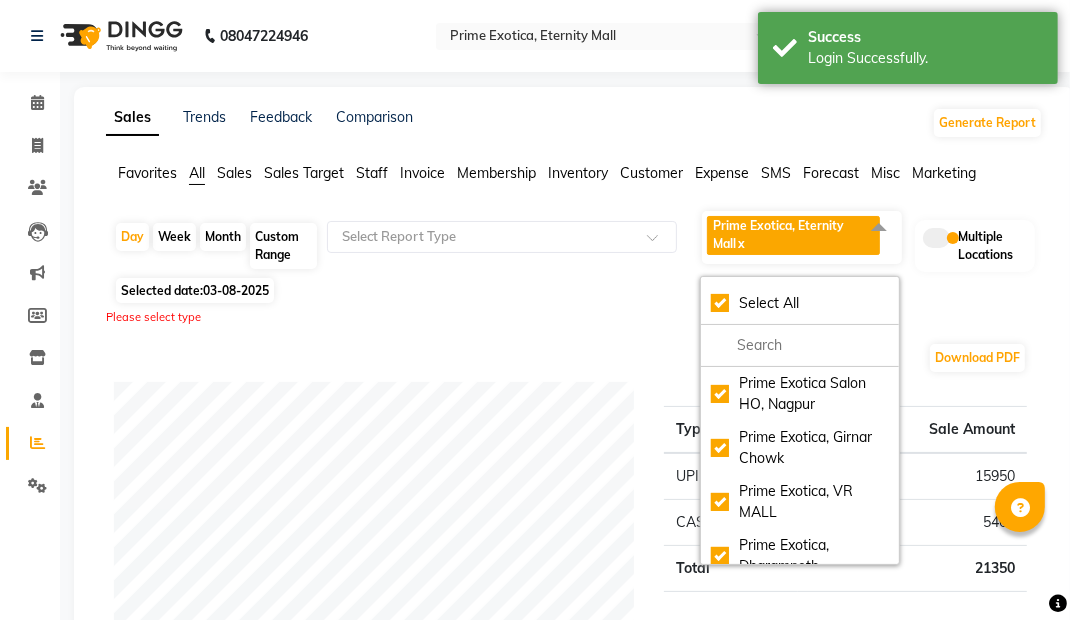checkbox on "true" 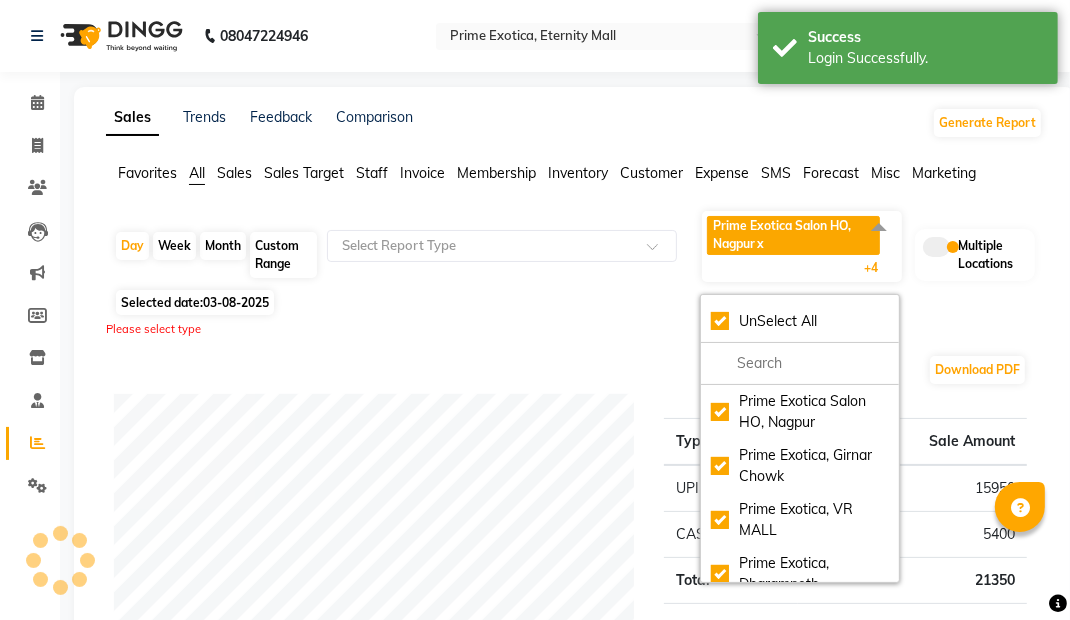 click on "Please select type" 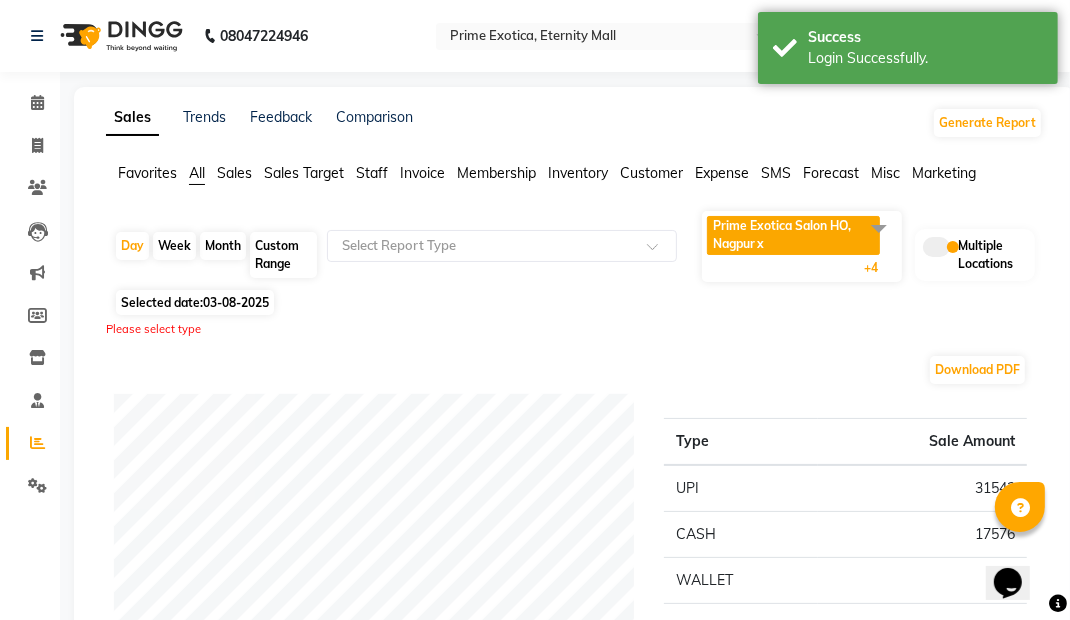 scroll, scrollTop: 0, scrollLeft: 0, axis: both 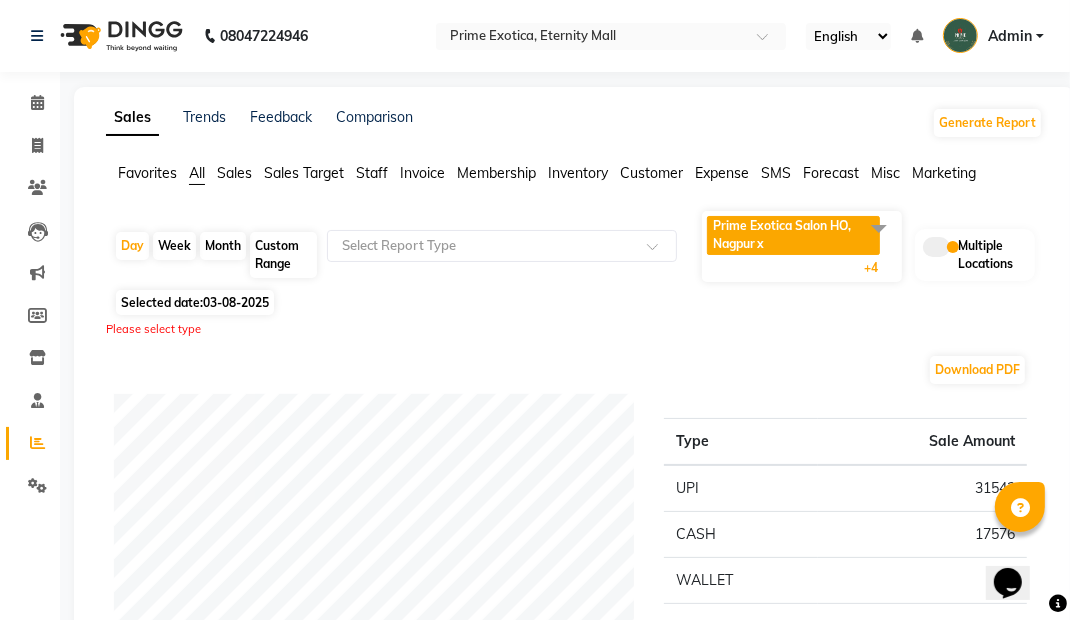 click on "Month" 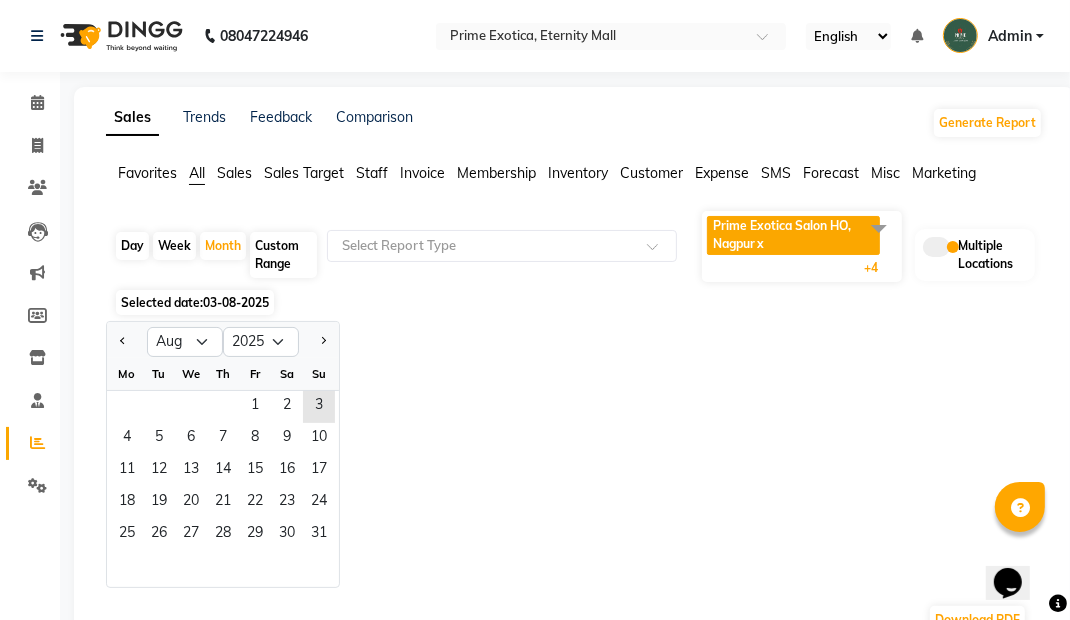click on "1" 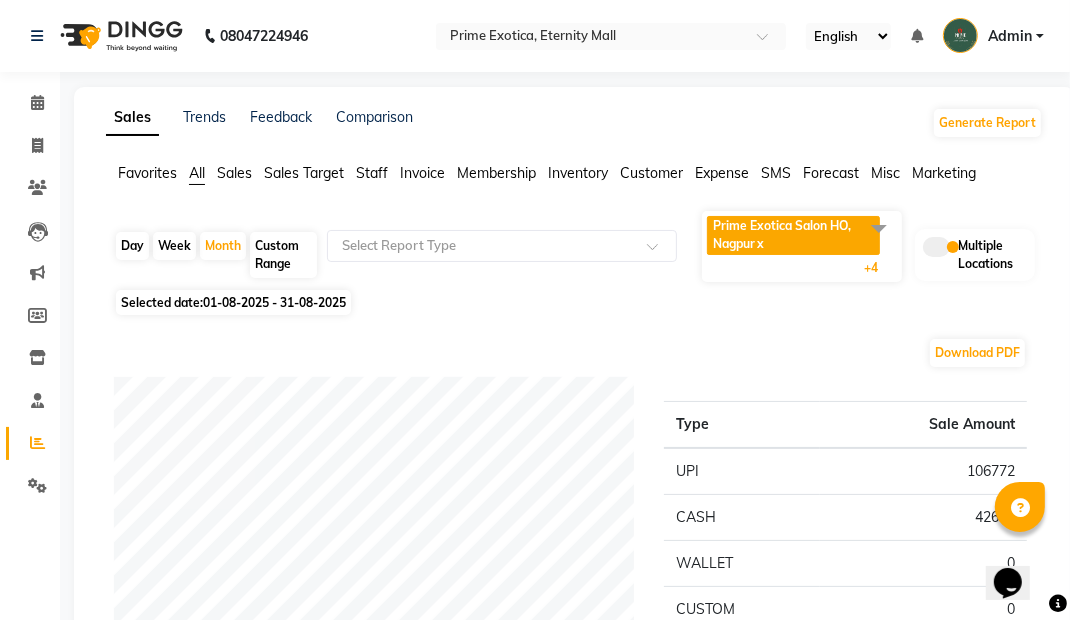 click on "Download PDF" 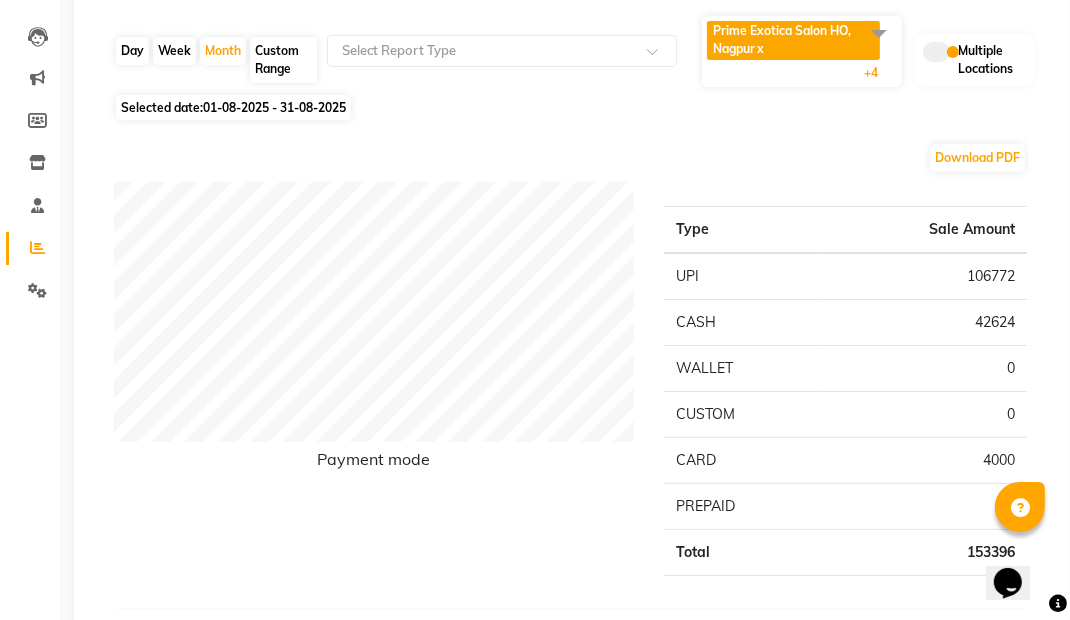 scroll, scrollTop: 0, scrollLeft: 0, axis: both 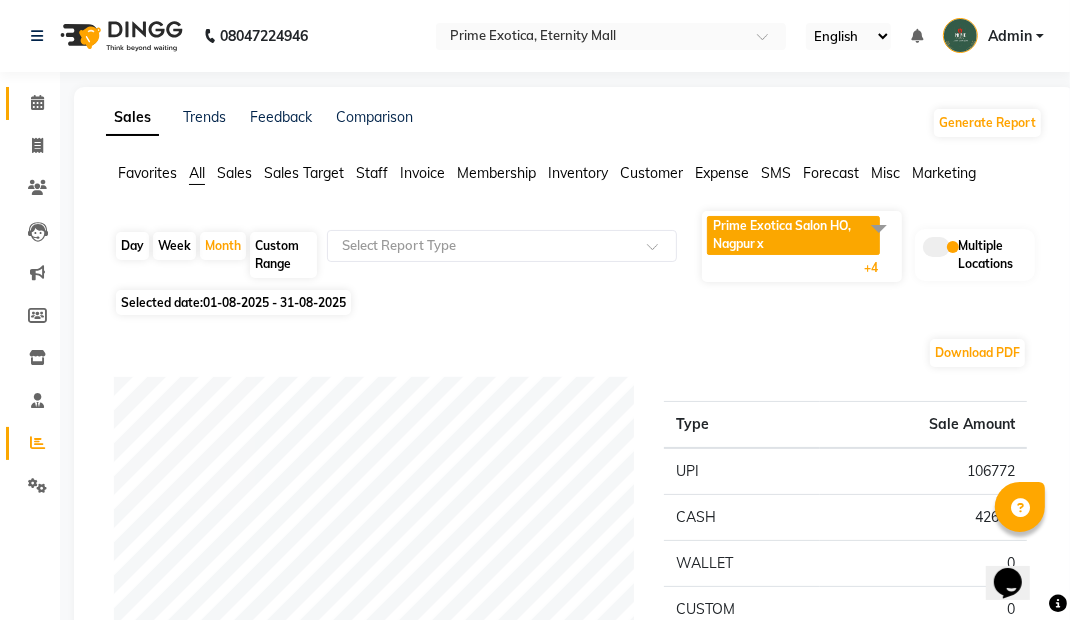 click 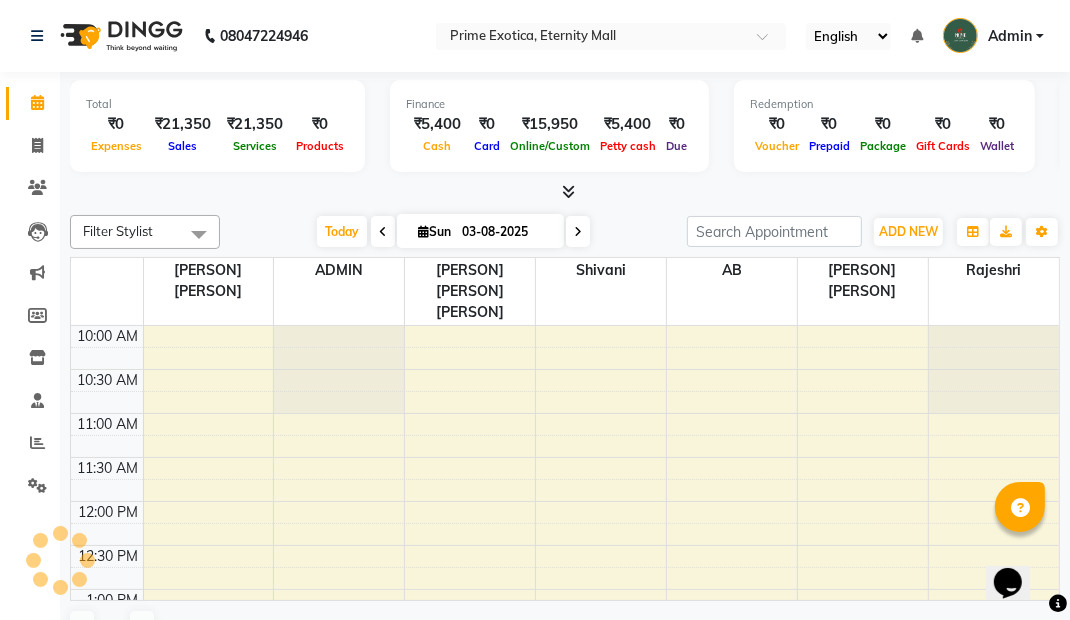 click on "Admin" at bounding box center [1010, 36] 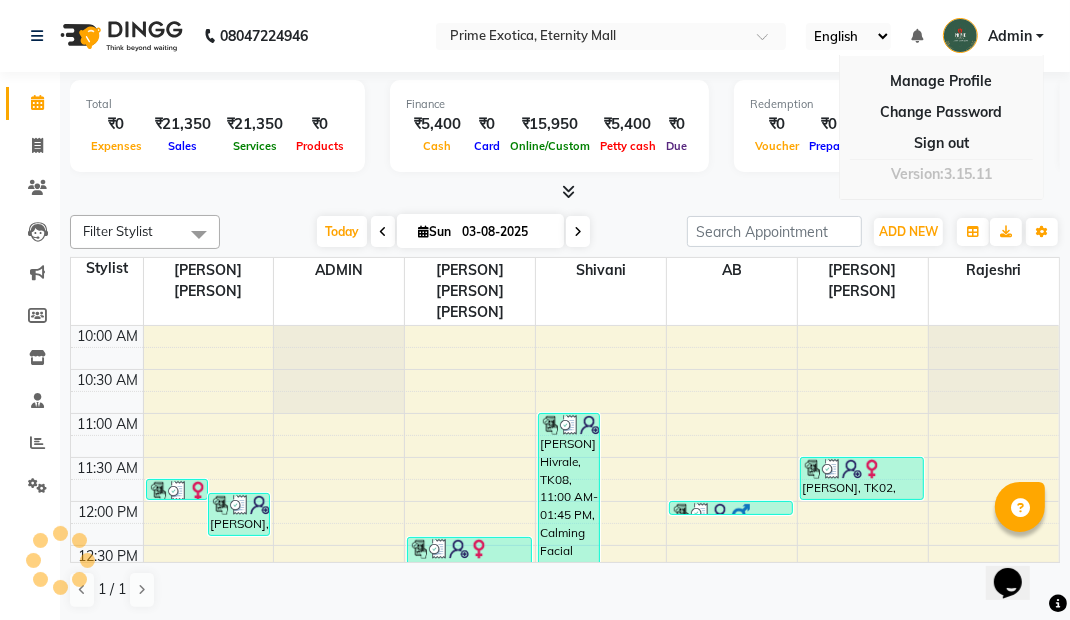 click on "Sign out" at bounding box center [941, 143] 